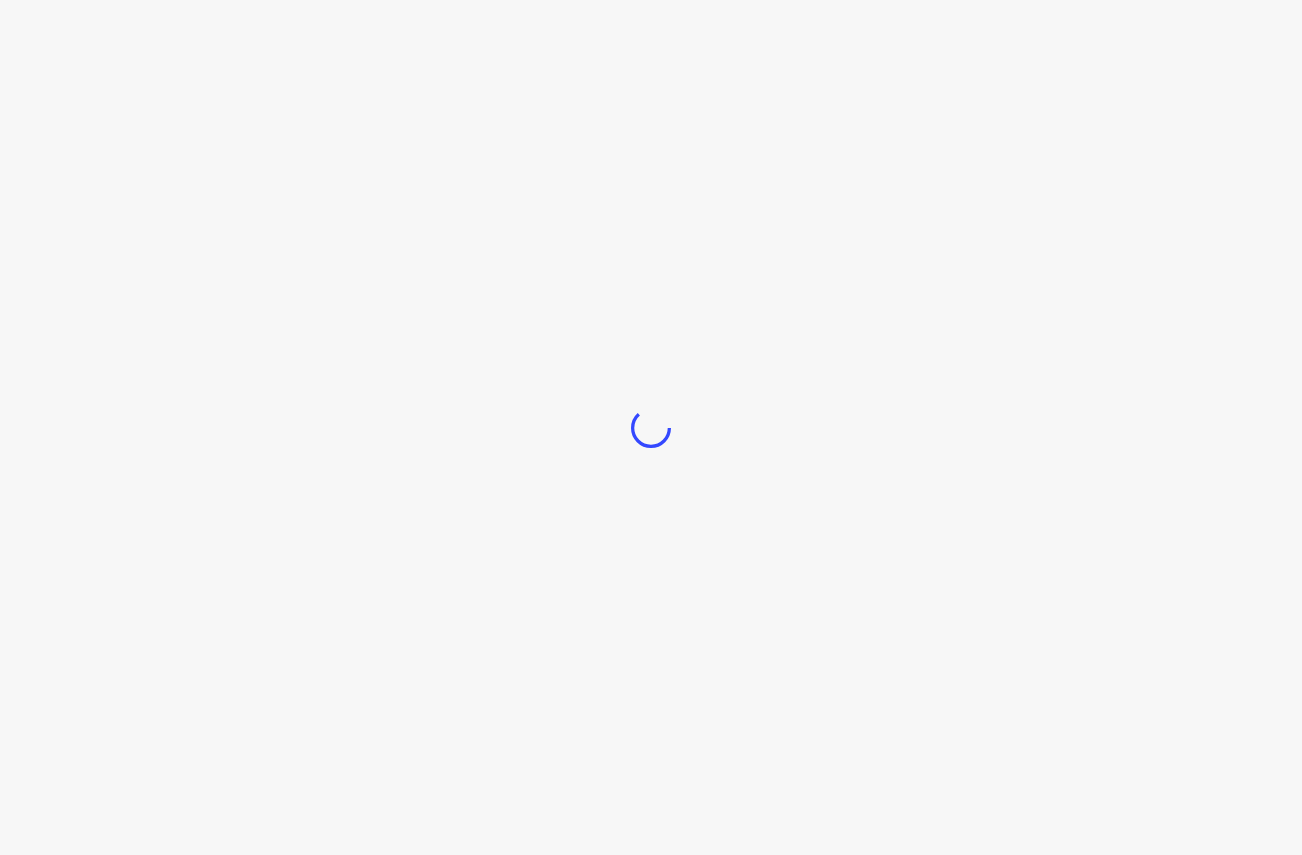 scroll, scrollTop: 0, scrollLeft: 0, axis: both 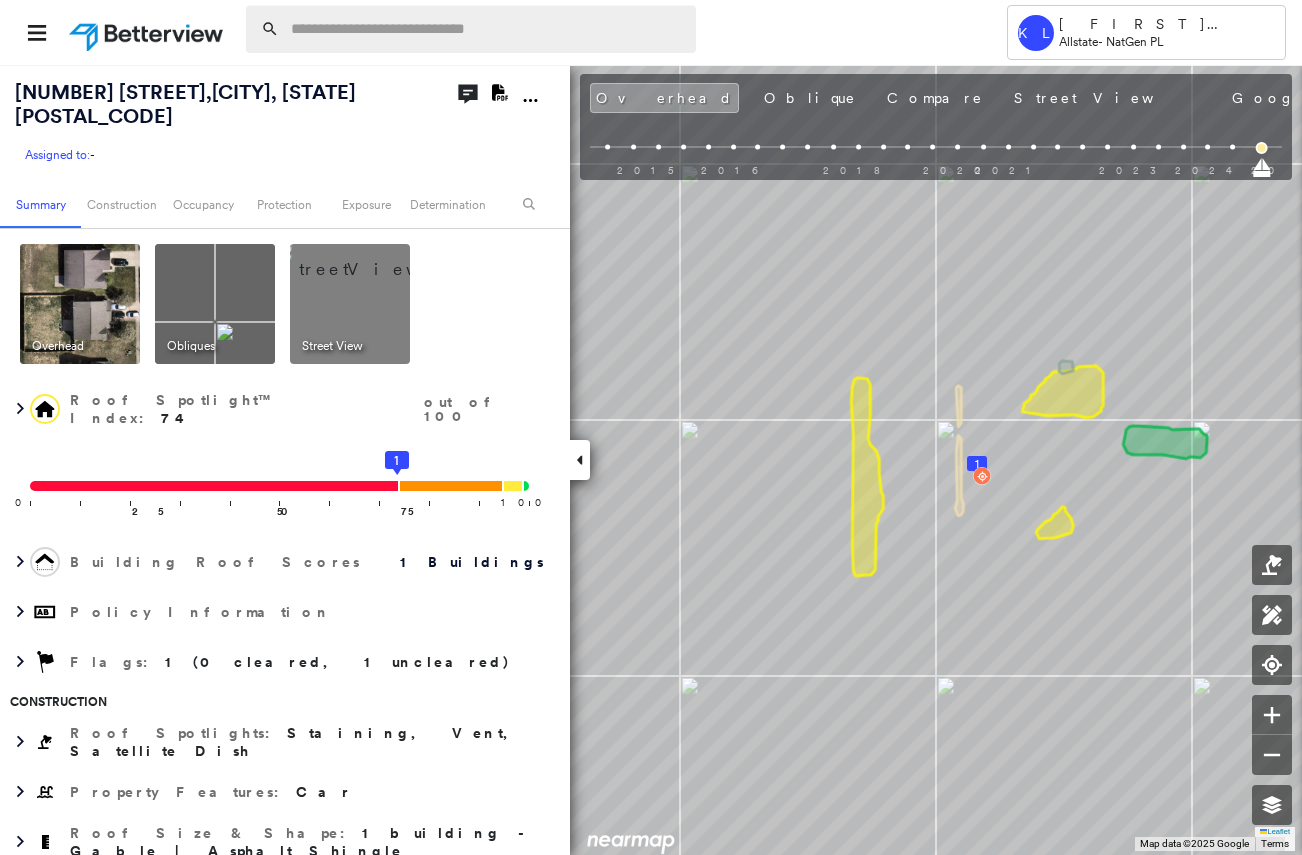 paste on "**********" 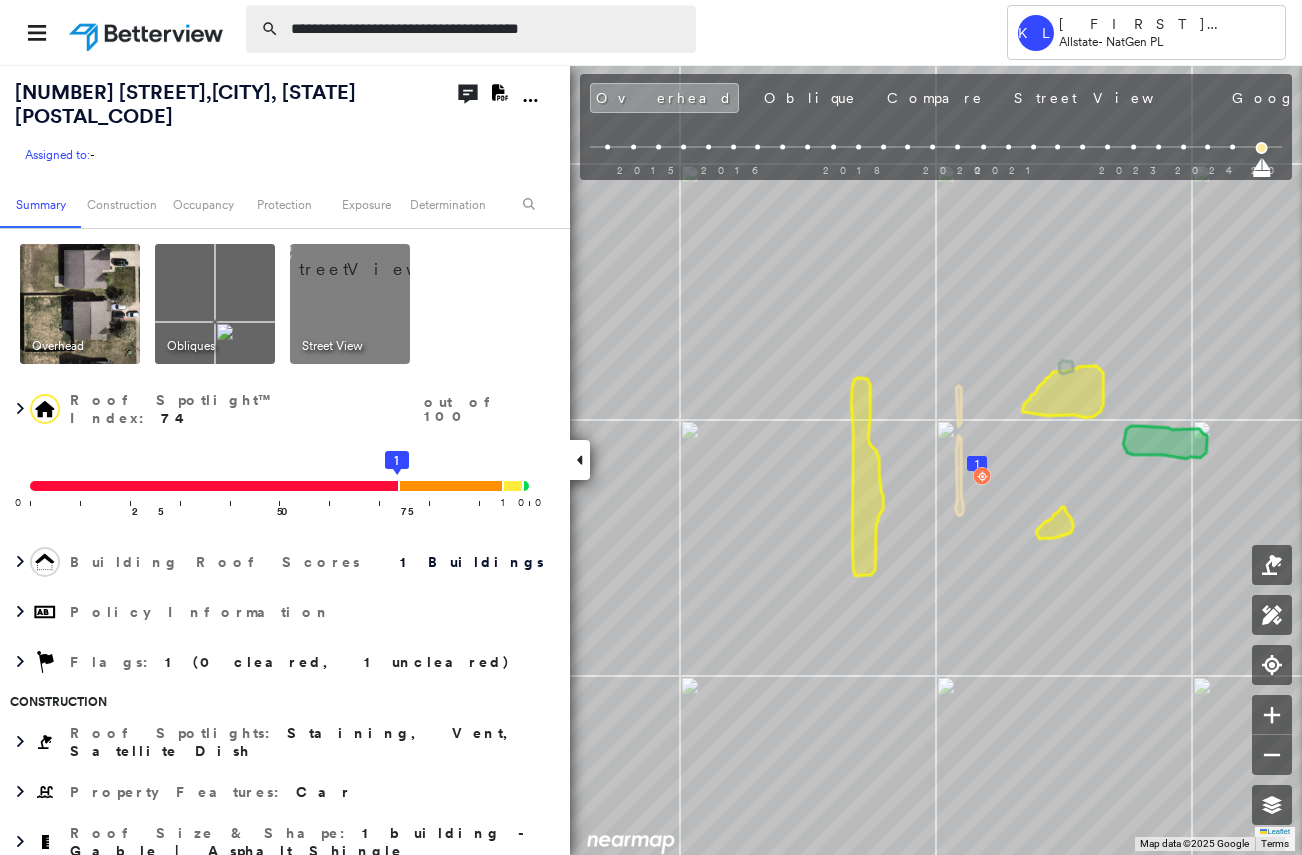 click on "**********" at bounding box center [487, 29] 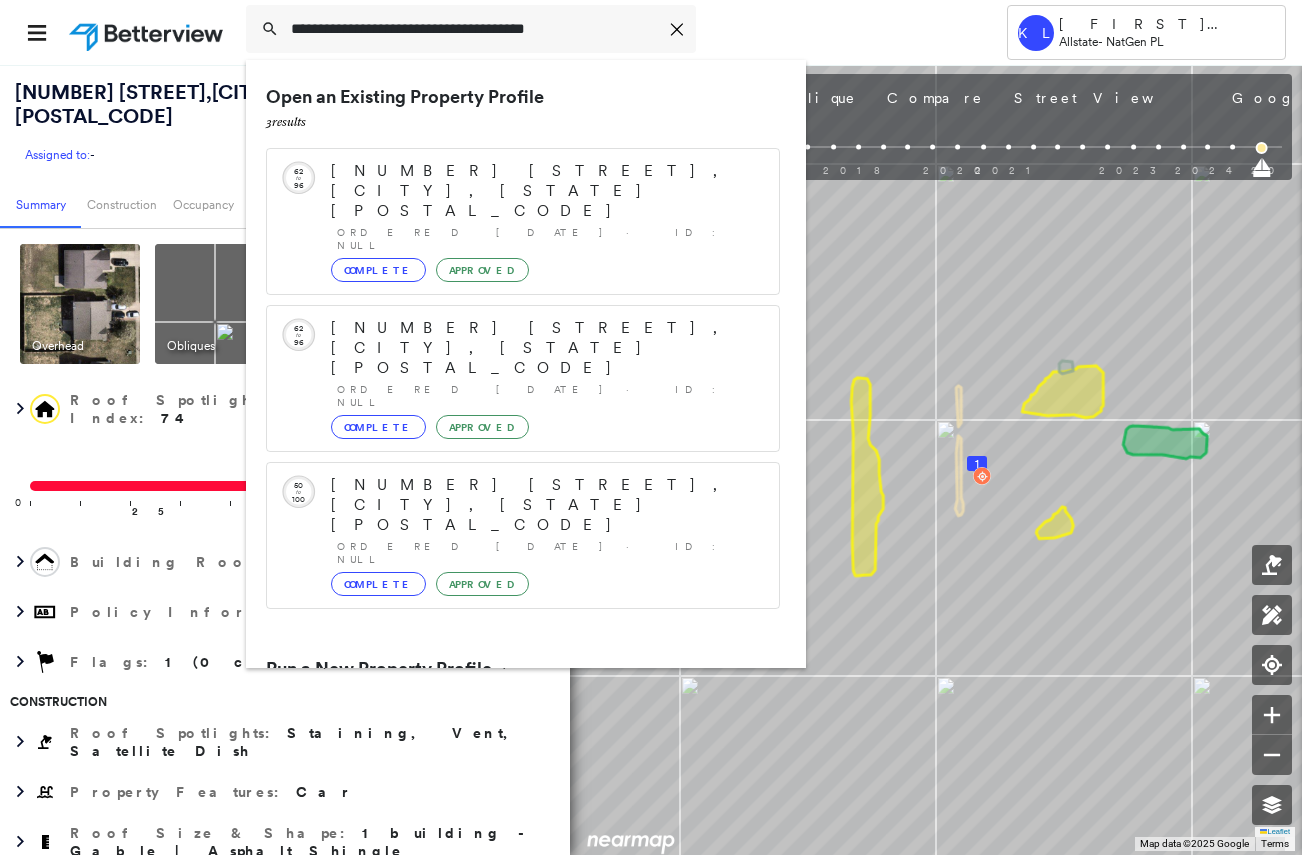 type on "**********" 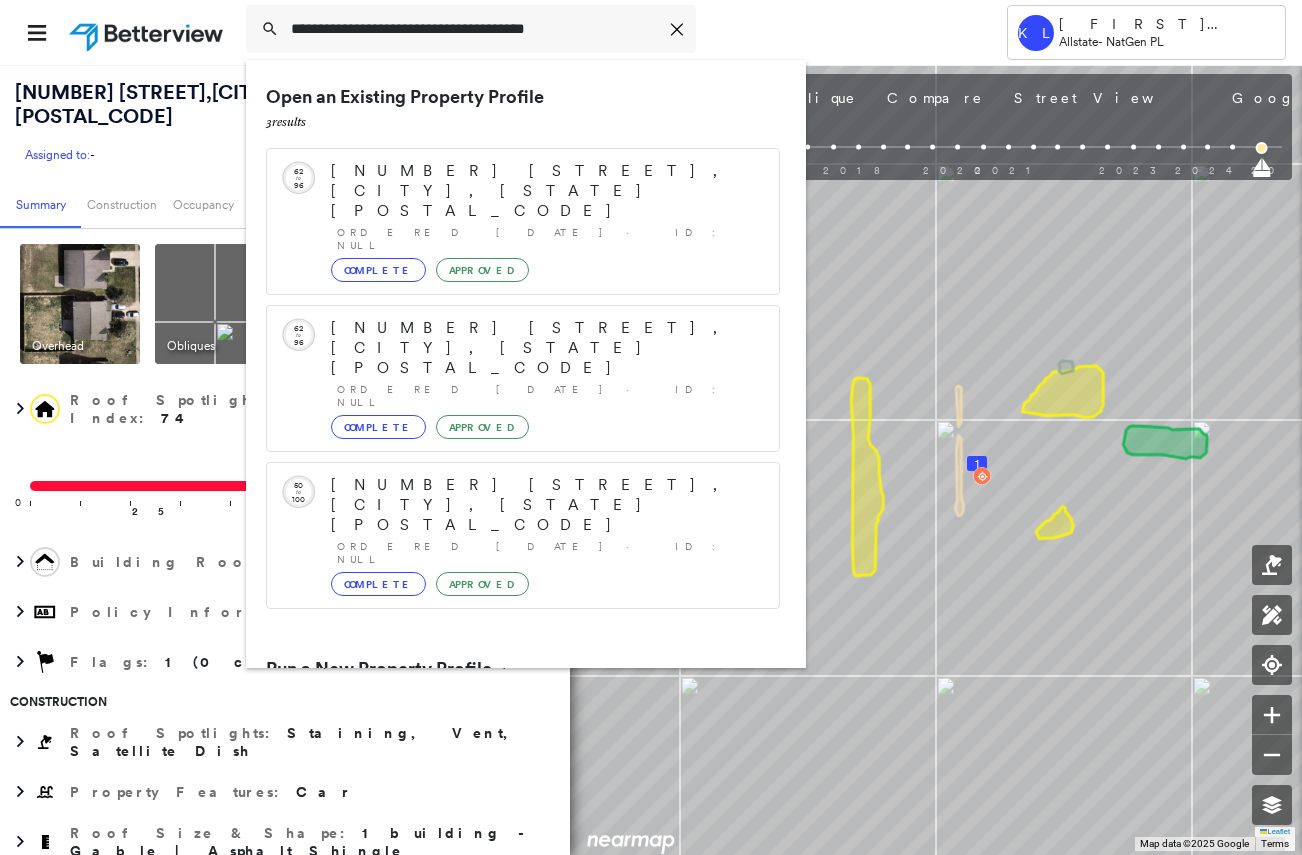 click 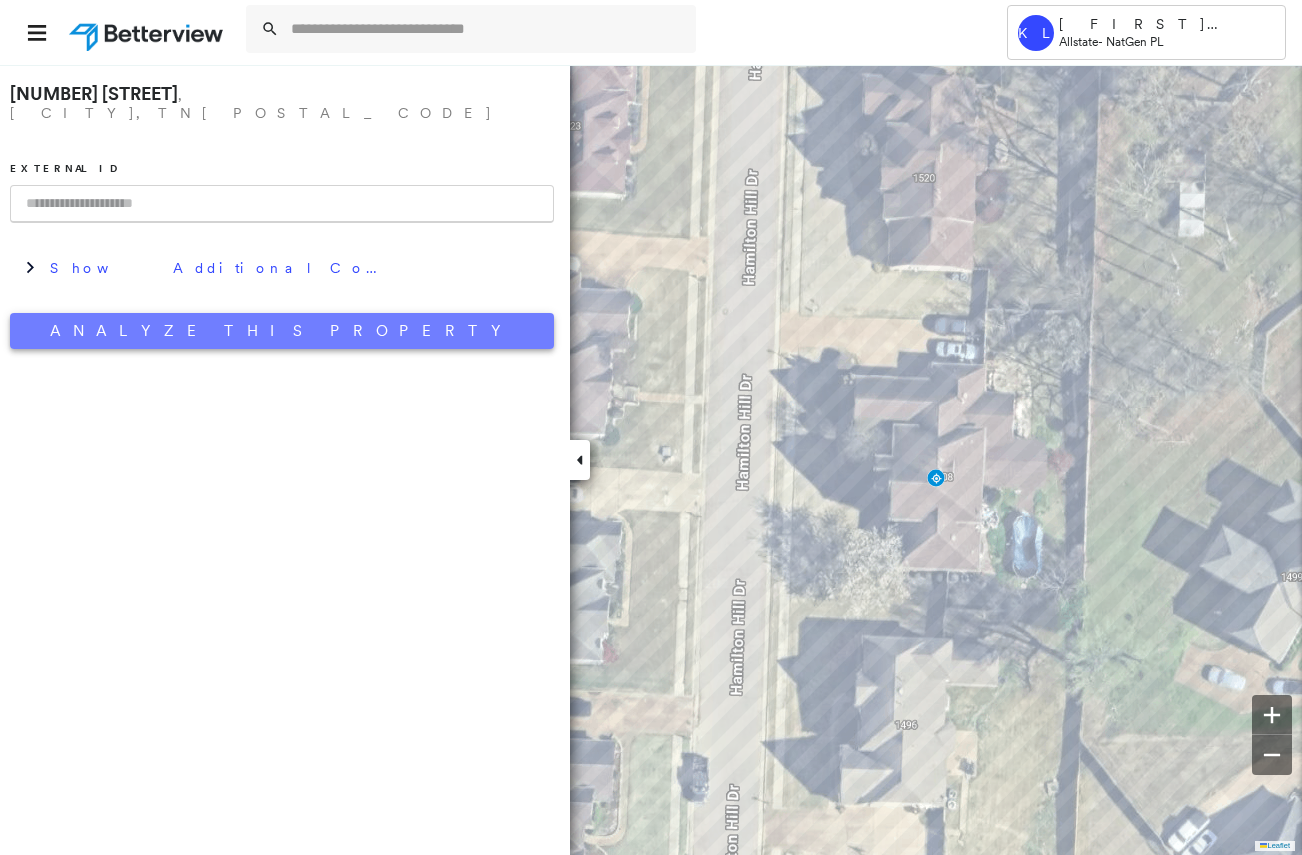 click on "Analyze This Property" at bounding box center [282, 331] 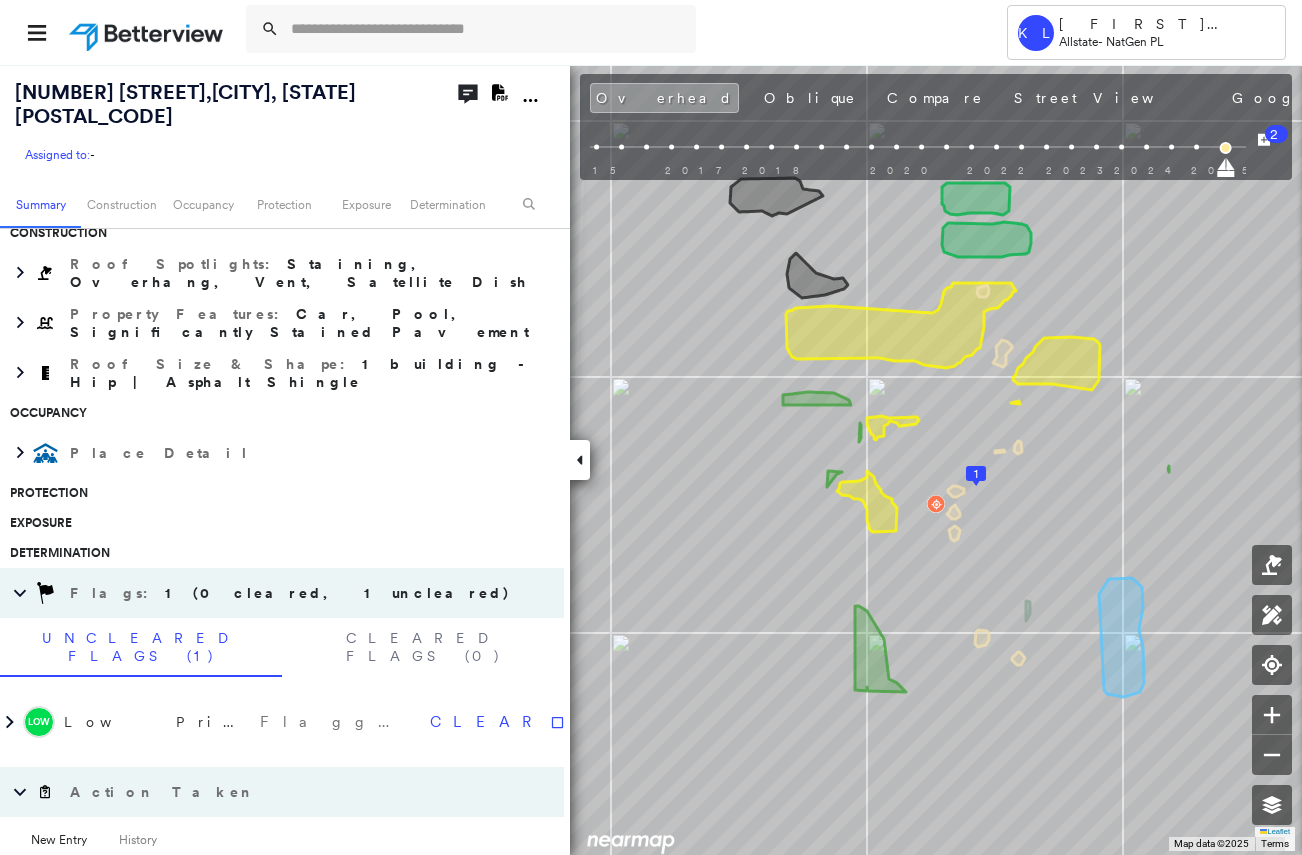scroll, scrollTop: 500, scrollLeft: 0, axis: vertical 